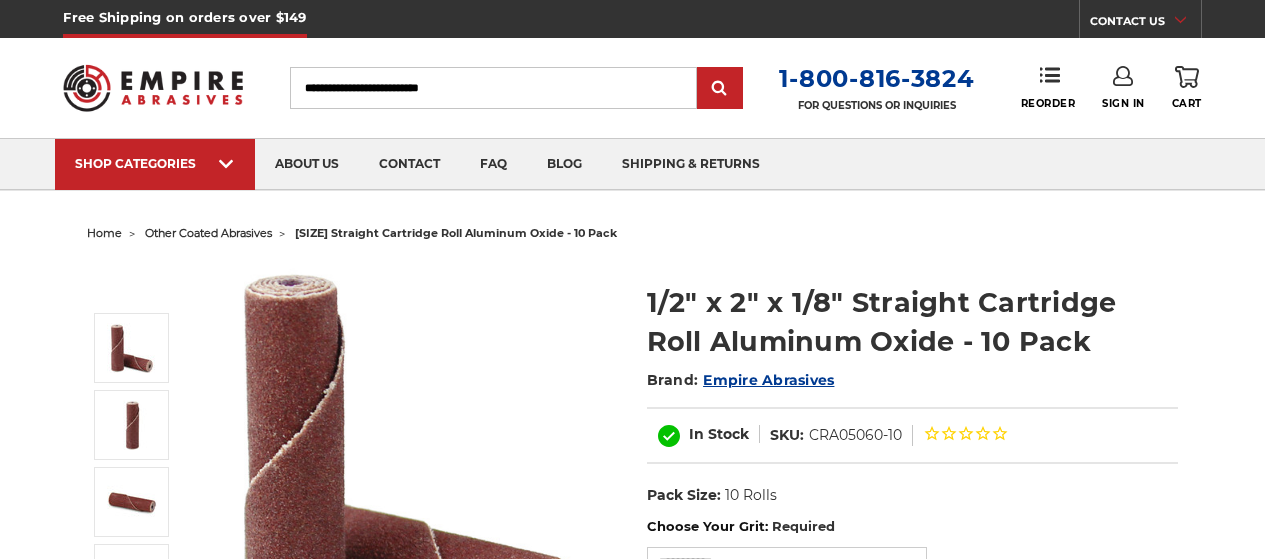 scroll, scrollTop: 0, scrollLeft: 0, axis: both 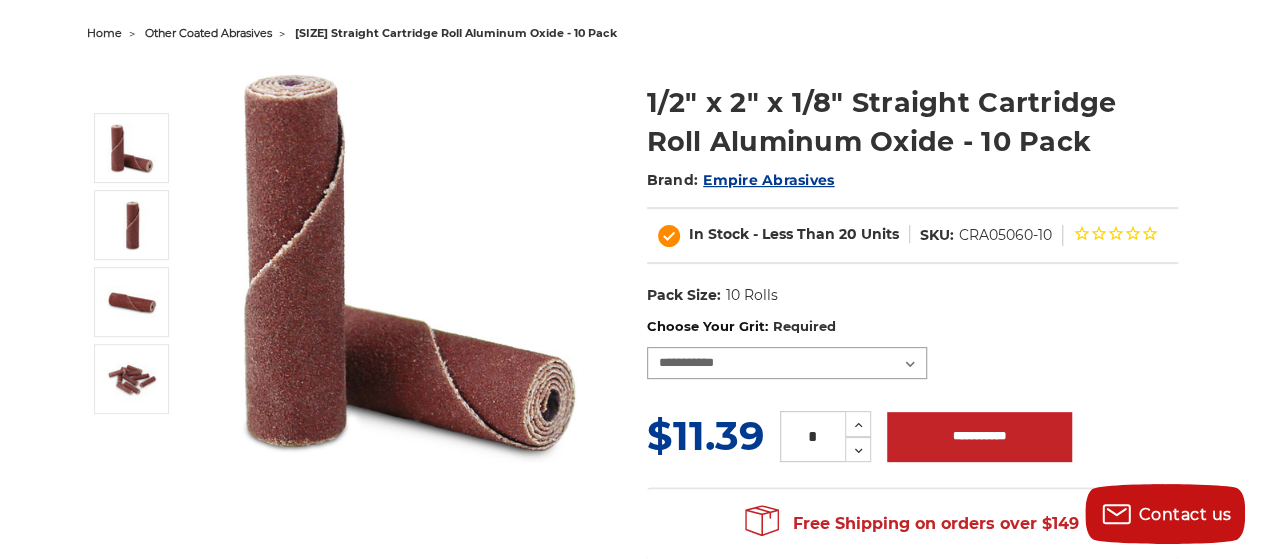 click on "**********" at bounding box center [787, 363] 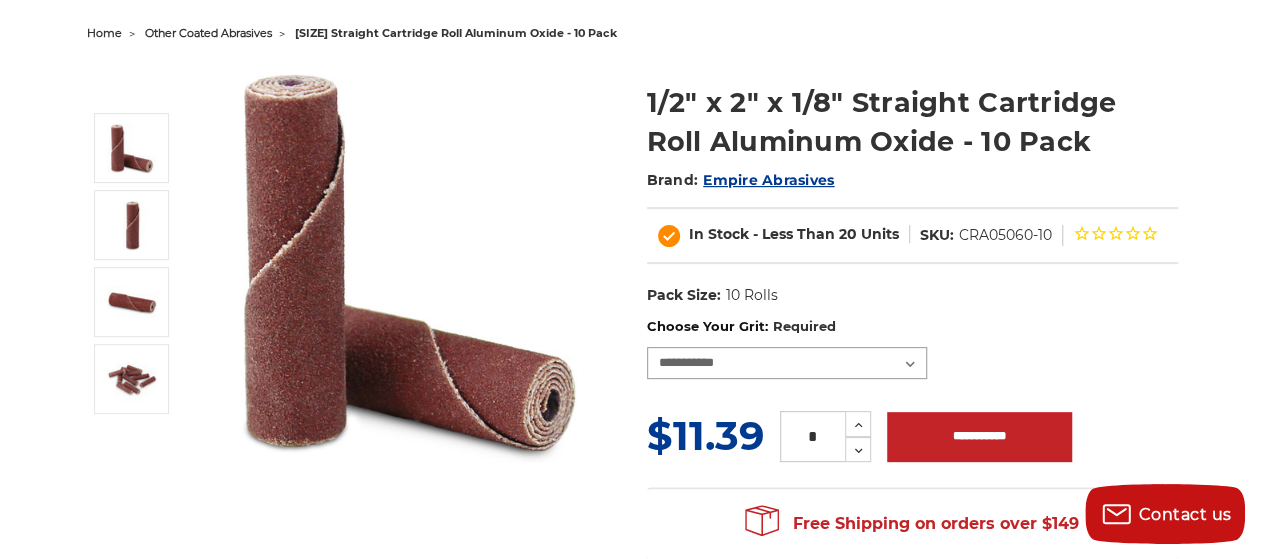 select on "****" 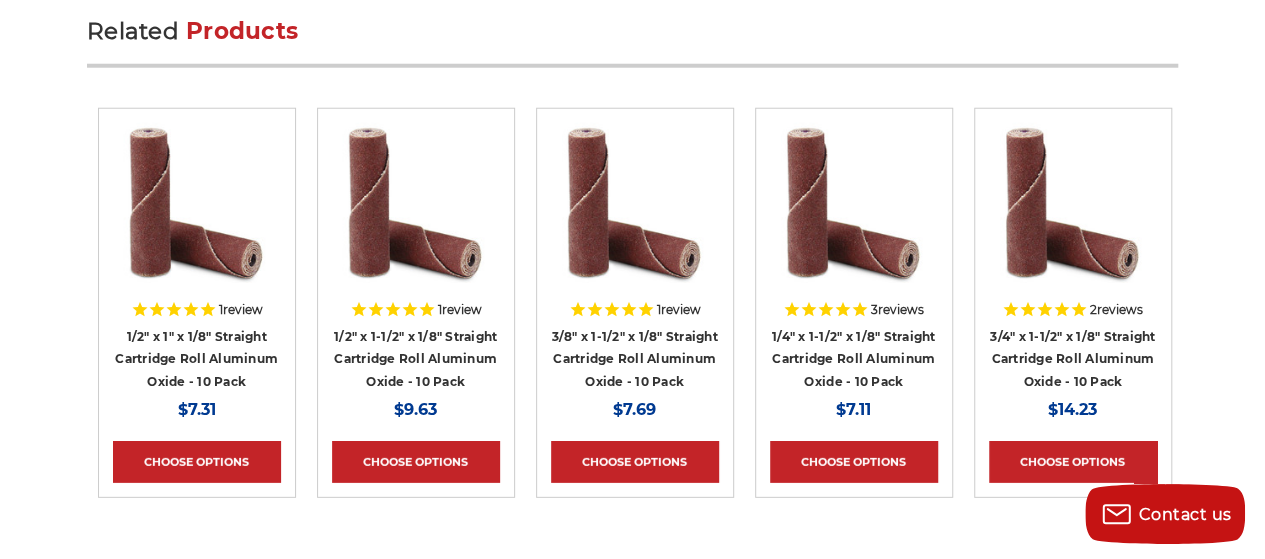 scroll, scrollTop: 2700, scrollLeft: 0, axis: vertical 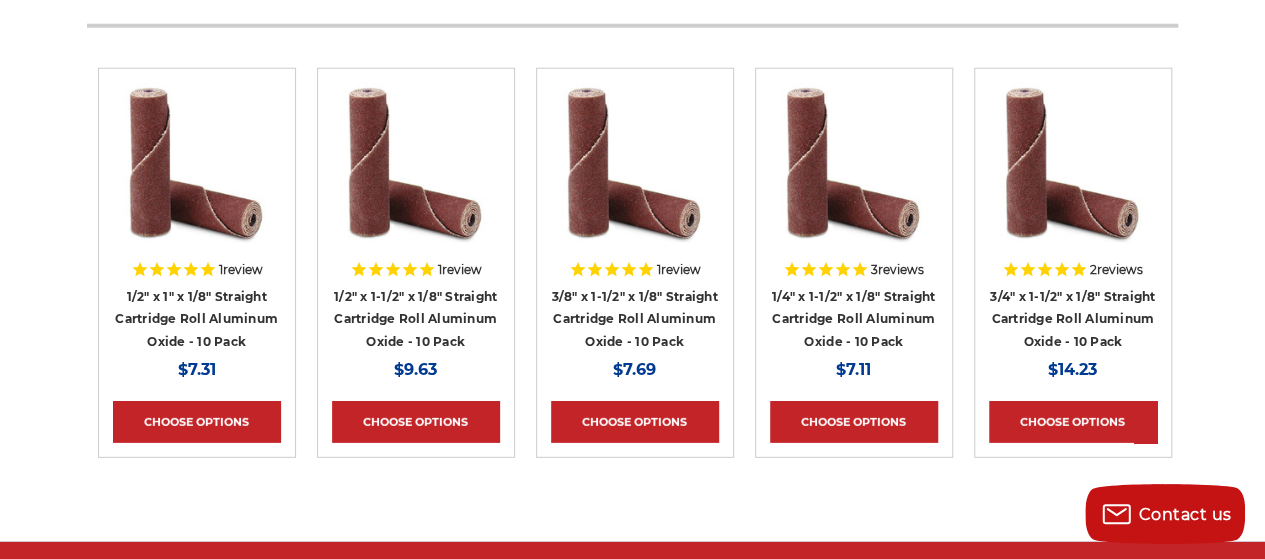 click on "reviews" at bounding box center (1120, 269) 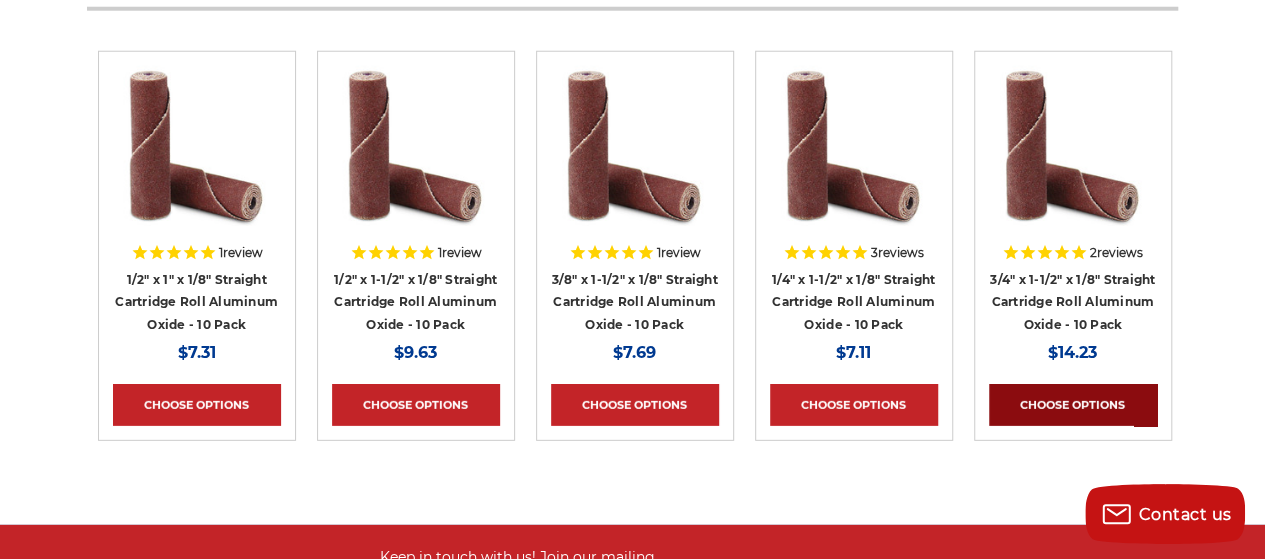 scroll, scrollTop: 2700, scrollLeft: 0, axis: vertical 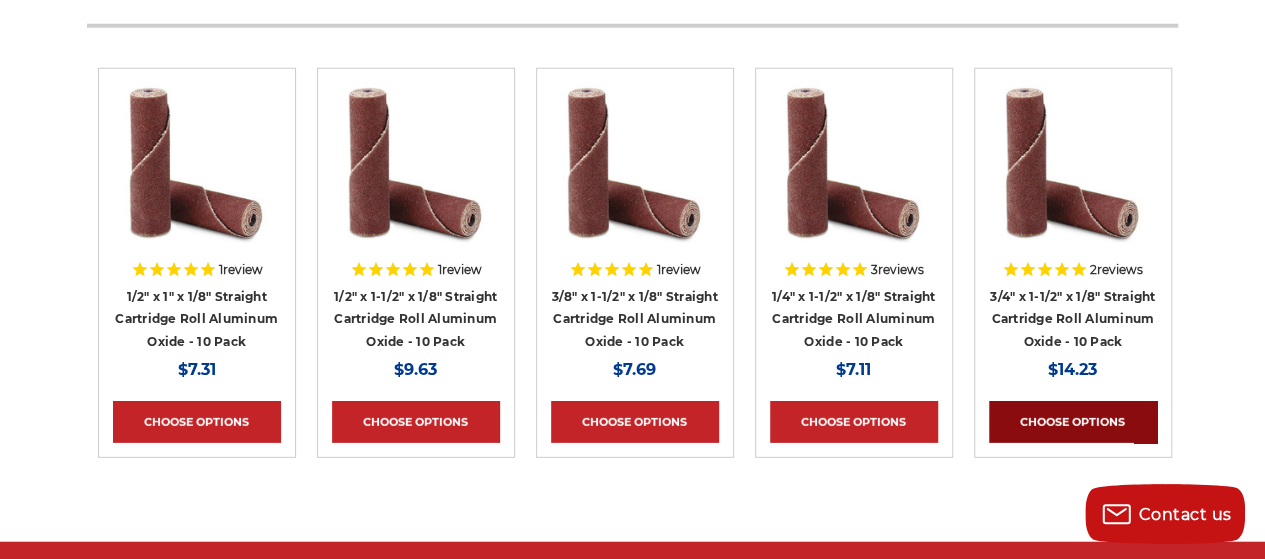 click on "Choose Options" at bounding box center (1073, 422) 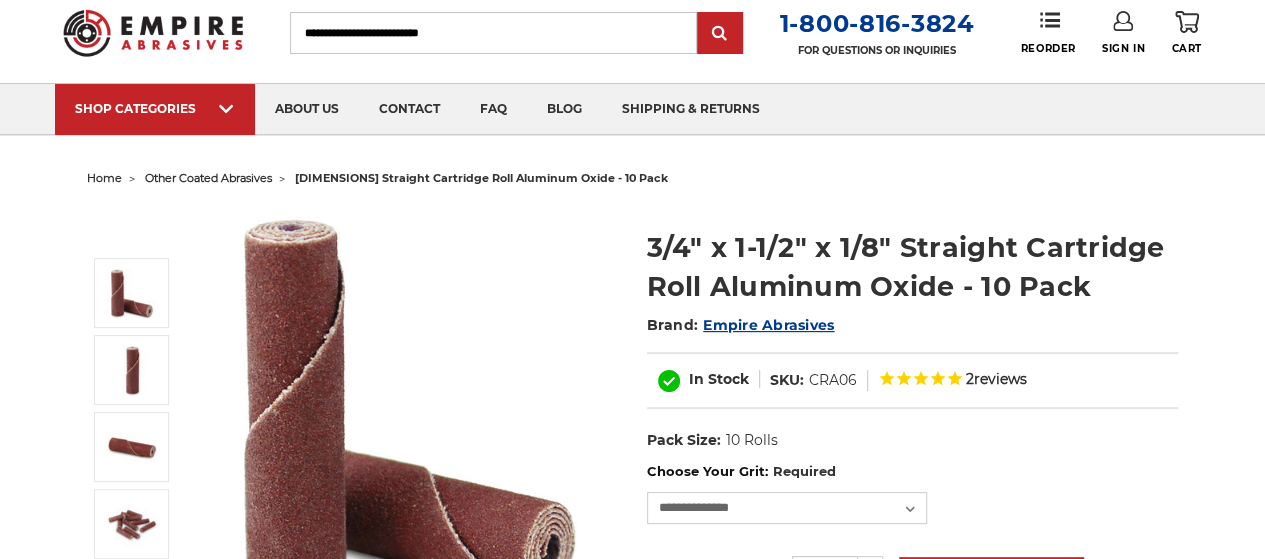 scroll, scrollTop: 100, scrollLeft: 0, axis: vertical 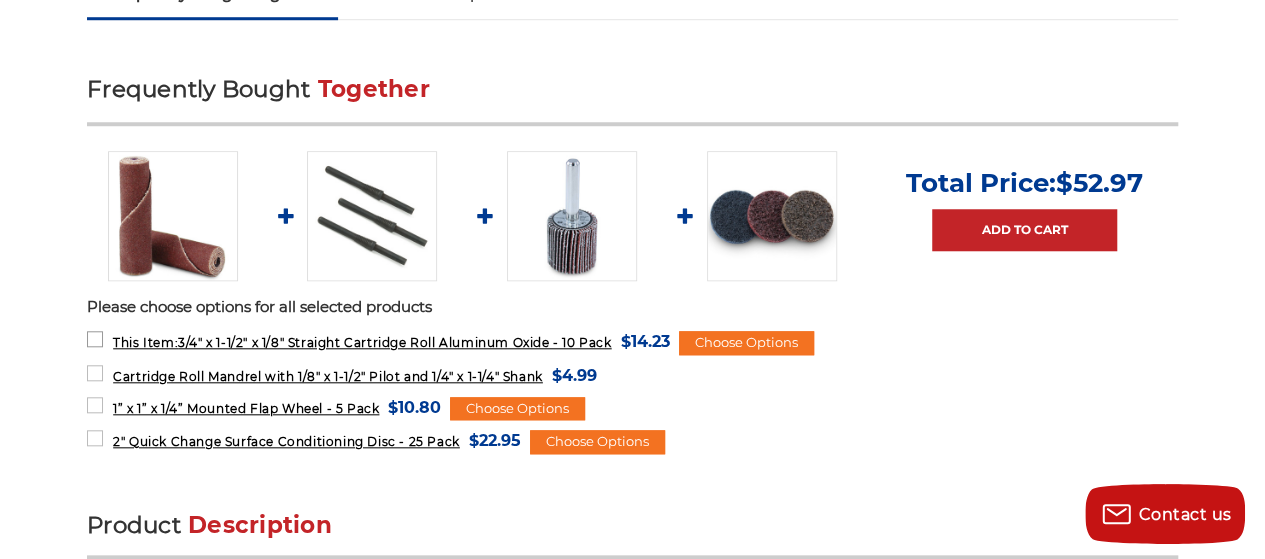 click on "This Item:  3/4" x 1-1/2" x 1/8" Straight Cartridge Roll Aluminum Oxide - 10 Pack" at bounding box center [362, 342] 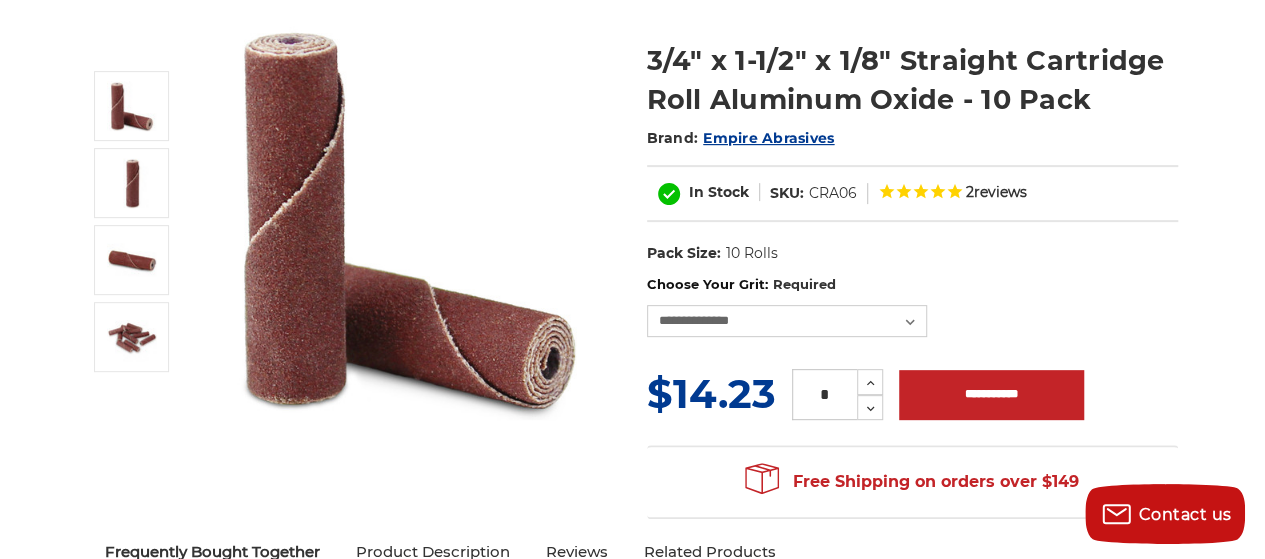 scroll, scrollTop: 200, scrollLeft: 0, axis: vertical 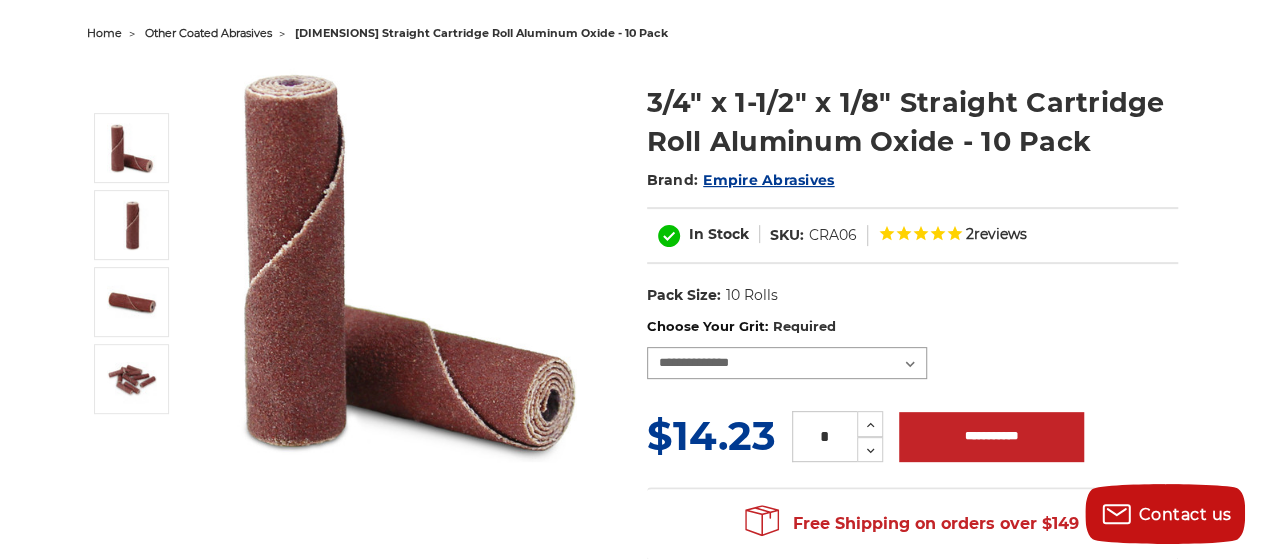 click on "**********" at bounding box center [787, 363] 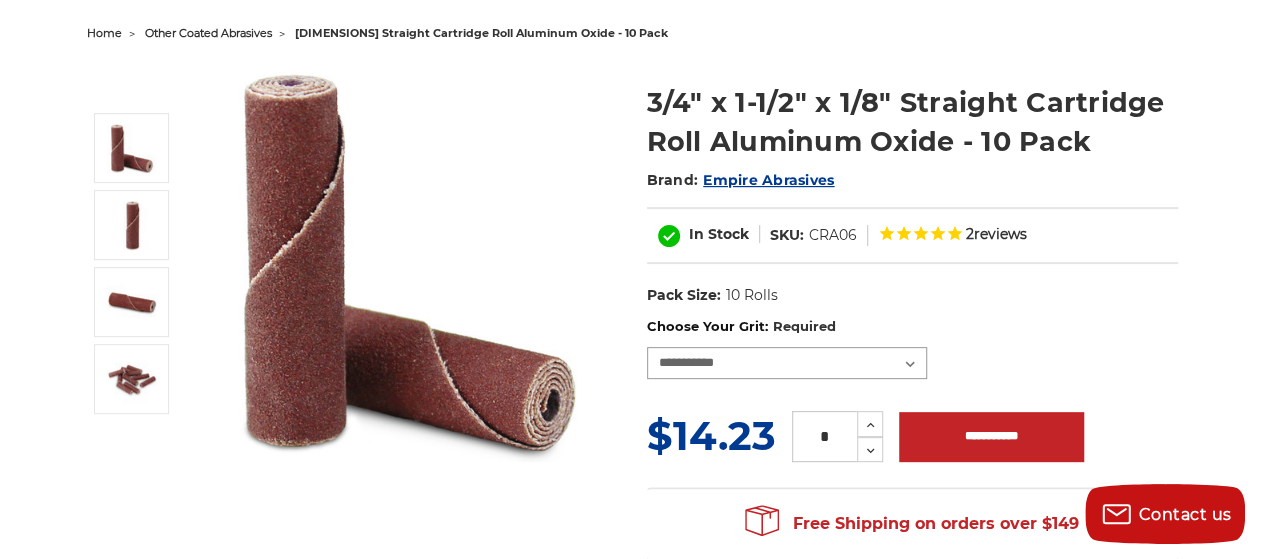 click on "**********" at bounding box center (787, 363) 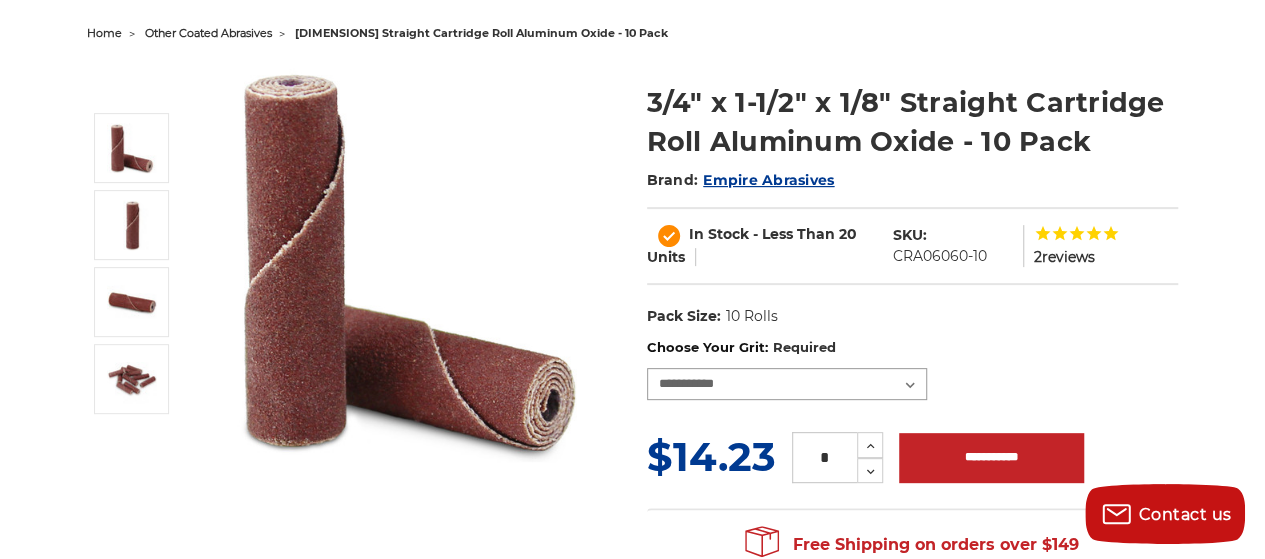 click on "**********" at bounding box center [787, 384] 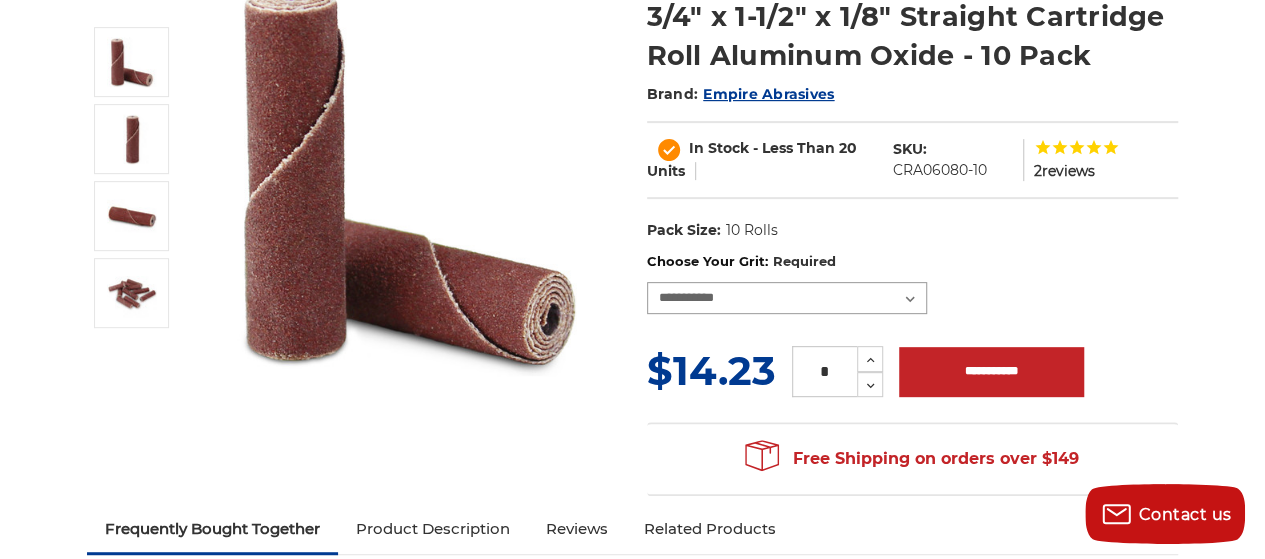 scroll, scrollTop: 200, scrollLeft: 0, axis: vertical 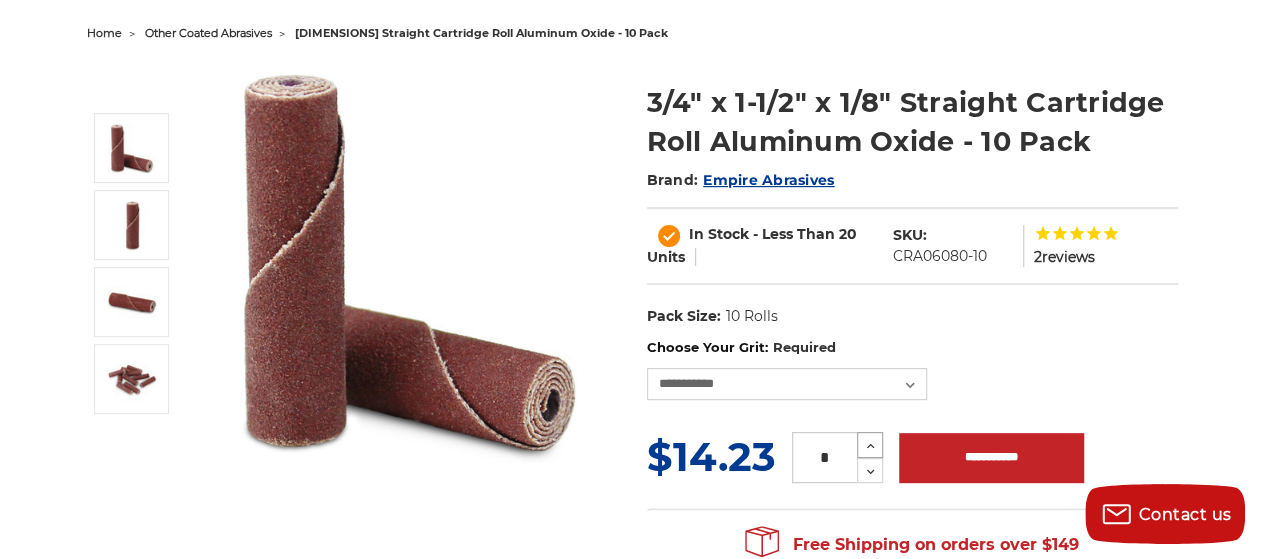 click 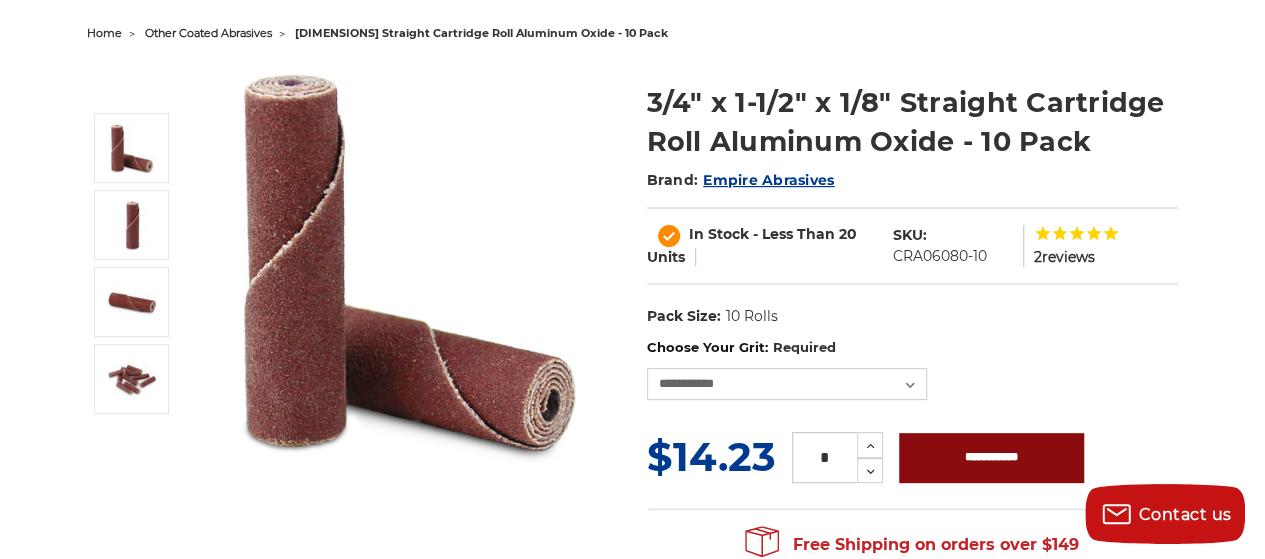 click on "**********" at bounding box center (991, 458) 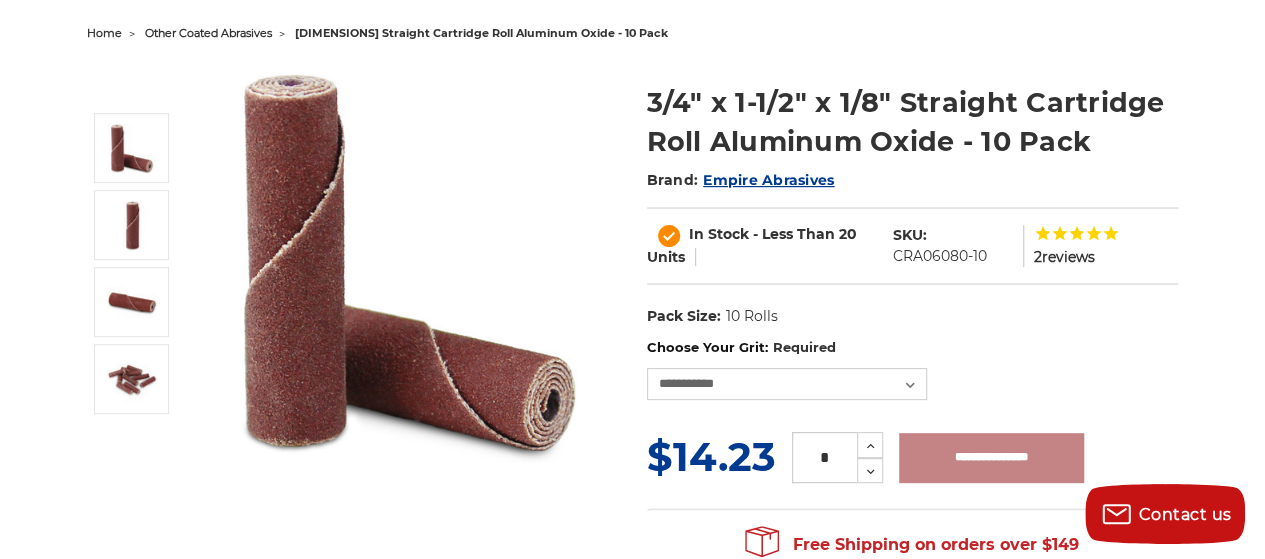 type on "**********" 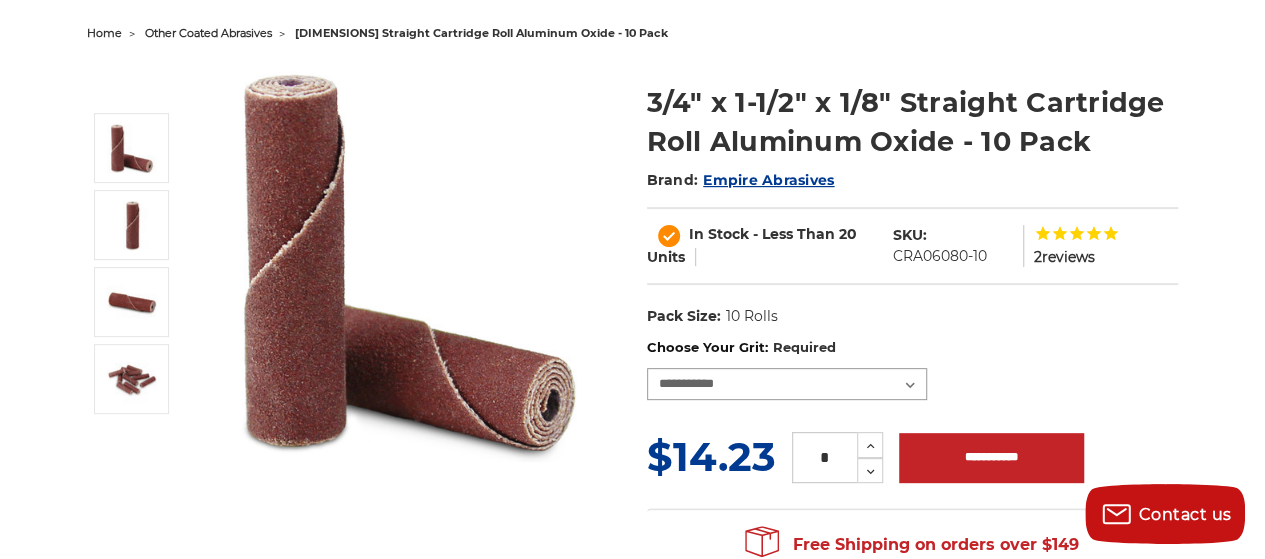 click on "**********" at bounding box center (787, 384) 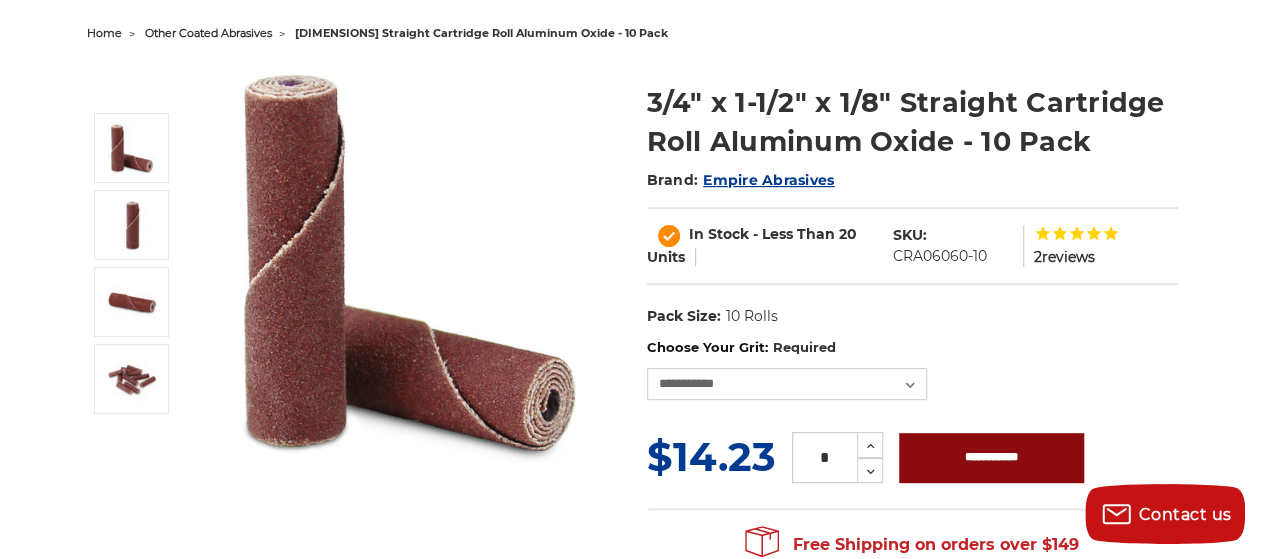 click on "**********" at bounding box center (991, 458) 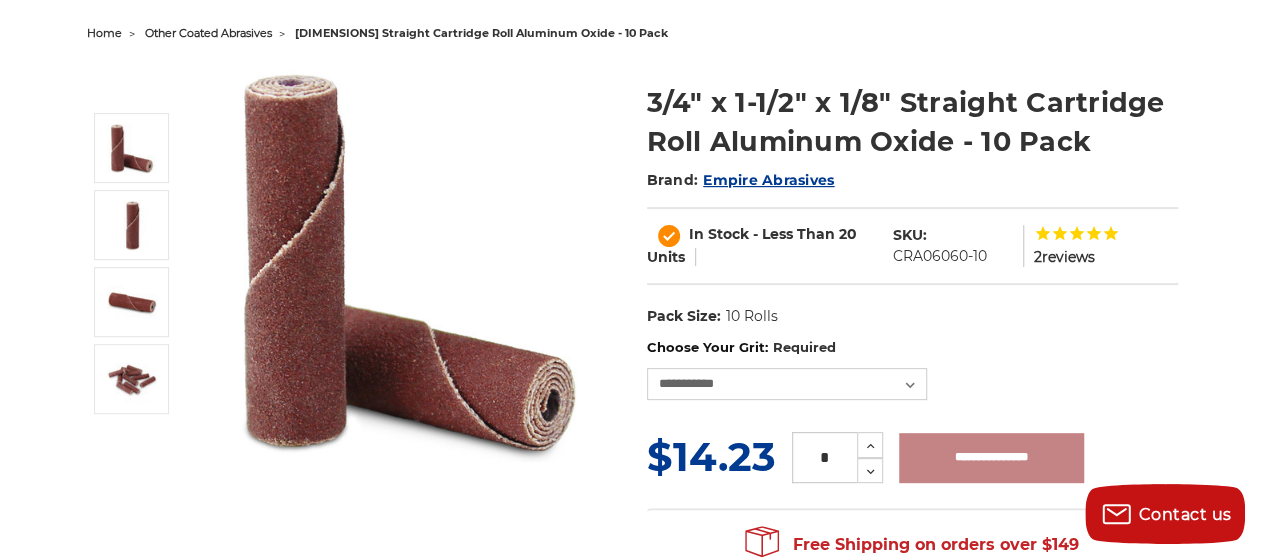type on "**********" 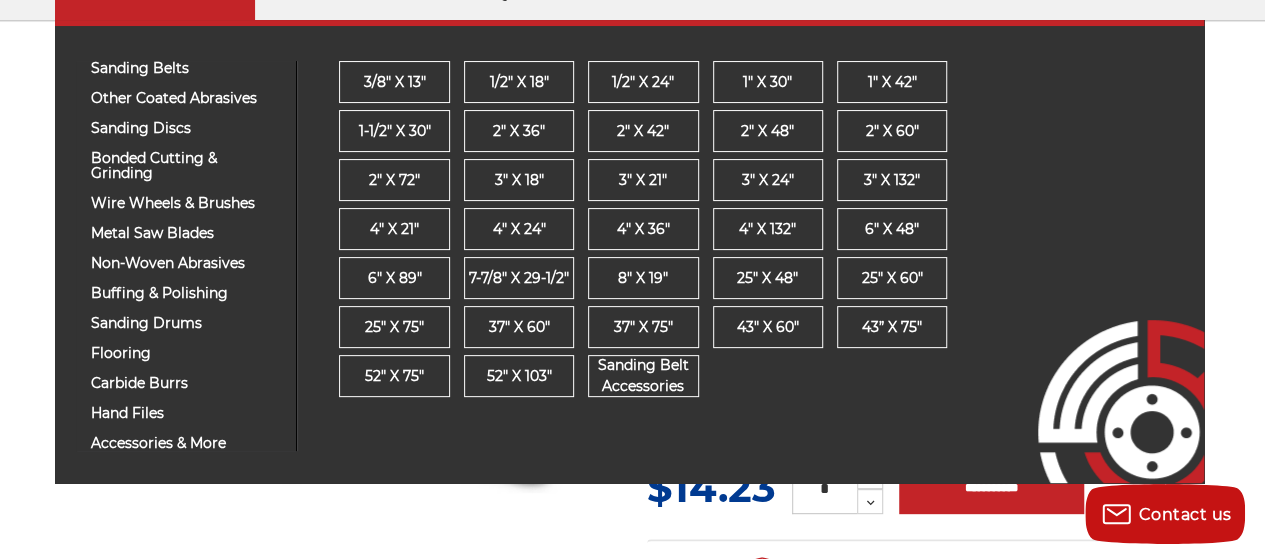 scroll, scrollTop: 200, scrollLeft: 0, axis: vertical 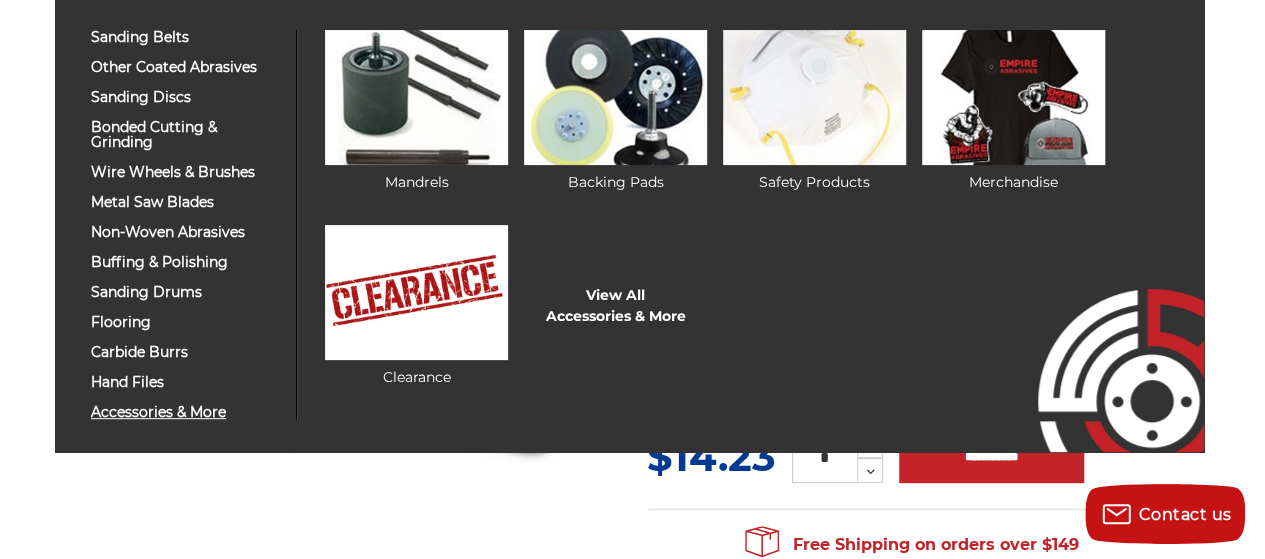 click on "accessories & more" at bounding box center [186, 412] 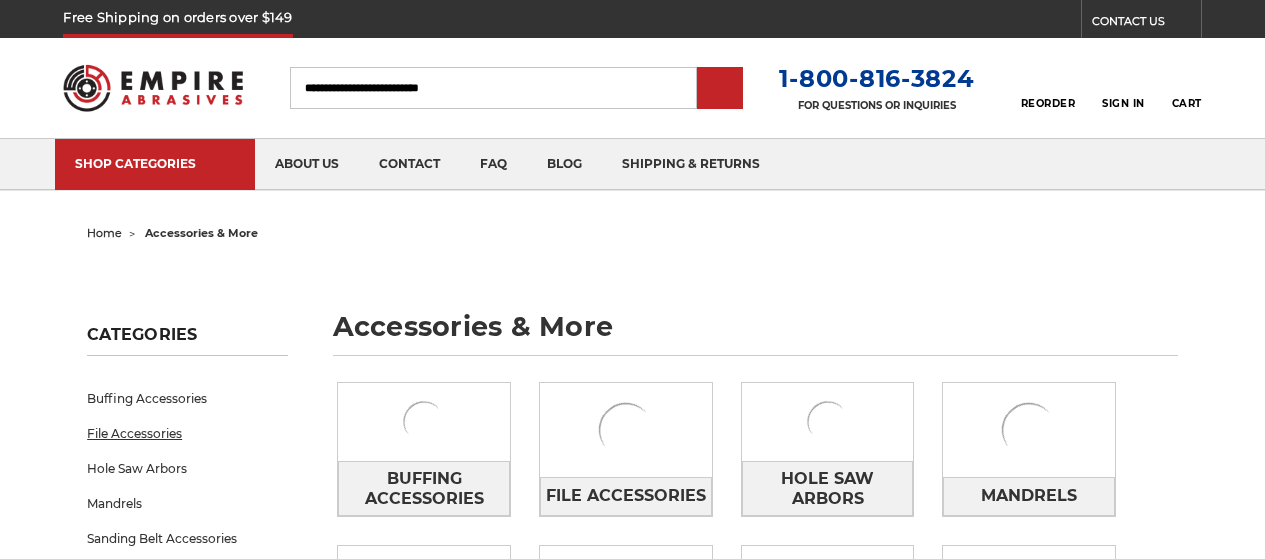 scroll, scrollTop: 0, scrollLeft: 0, axis: both 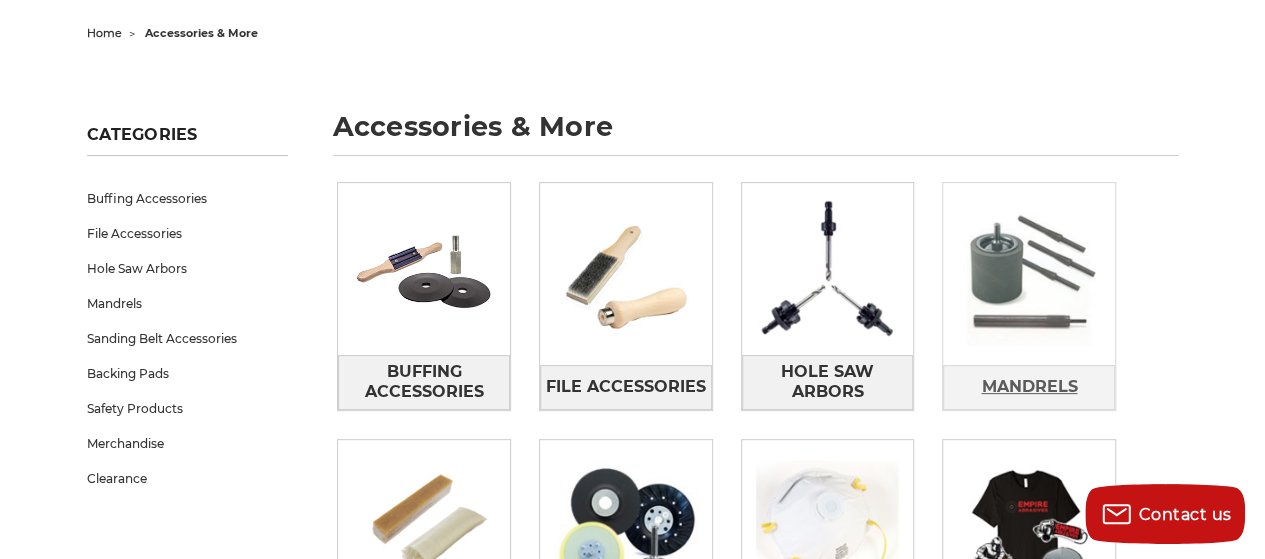 click on "Mandrels" at bounding box center [1029, 387] 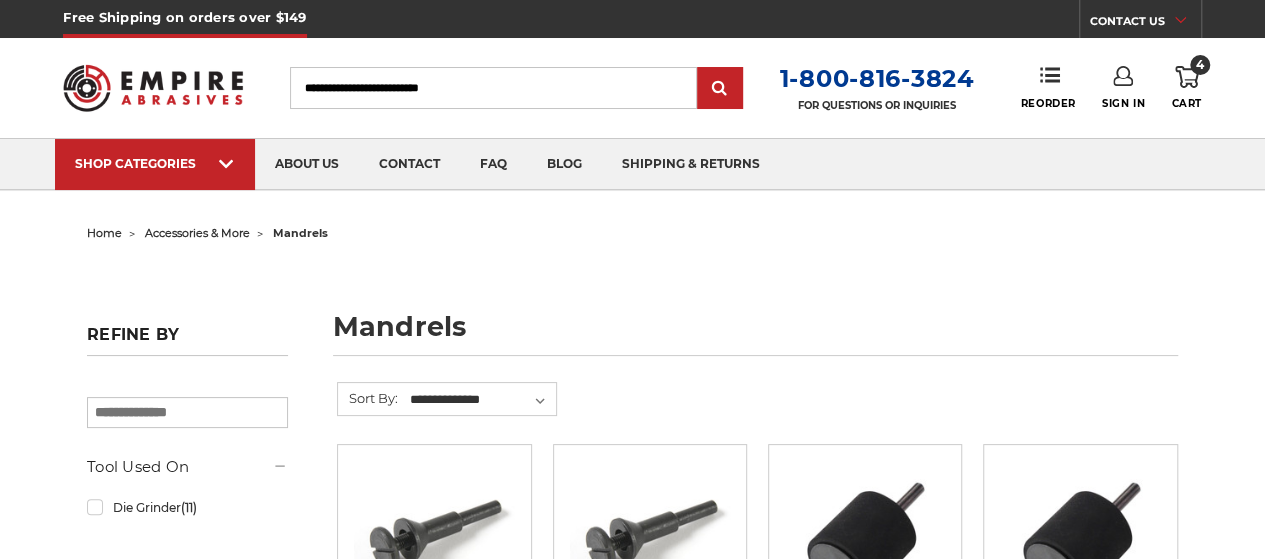 scroll, scrollTop: 116, scrollLeft: 0, axis: vertical 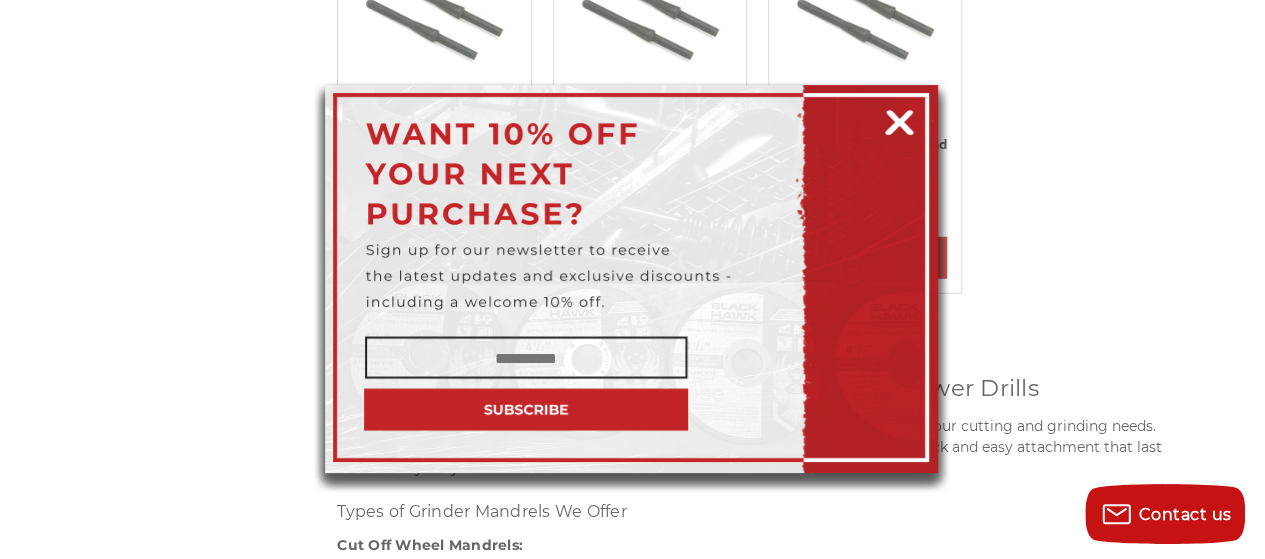 click at bounding box center (899, 119) 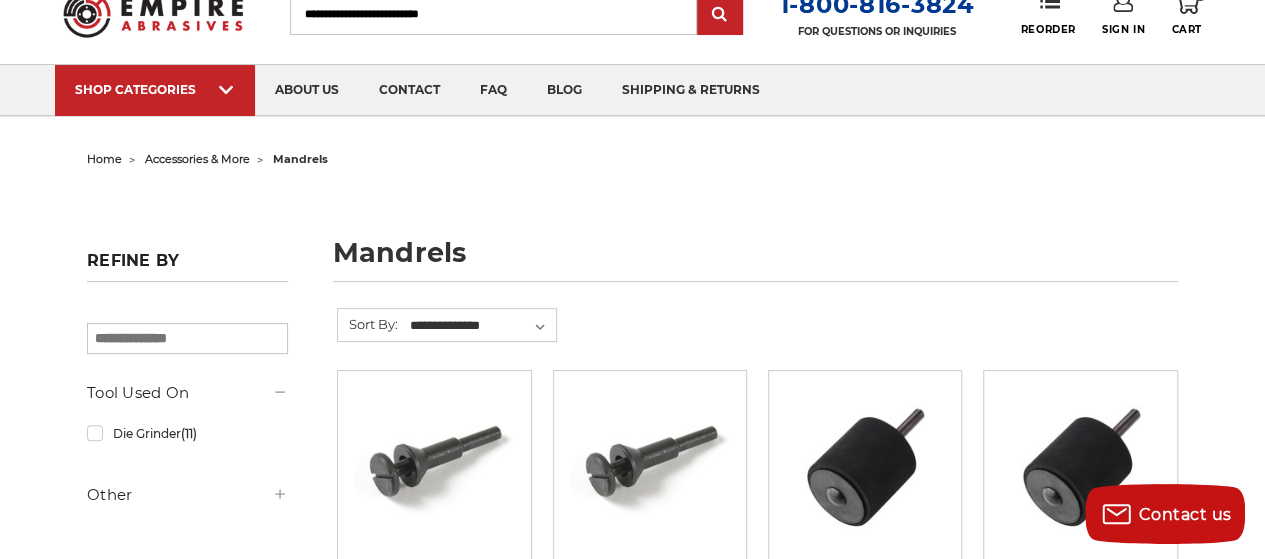 scroll, scrollTop: 0, scrollLeft: 0, axis: both 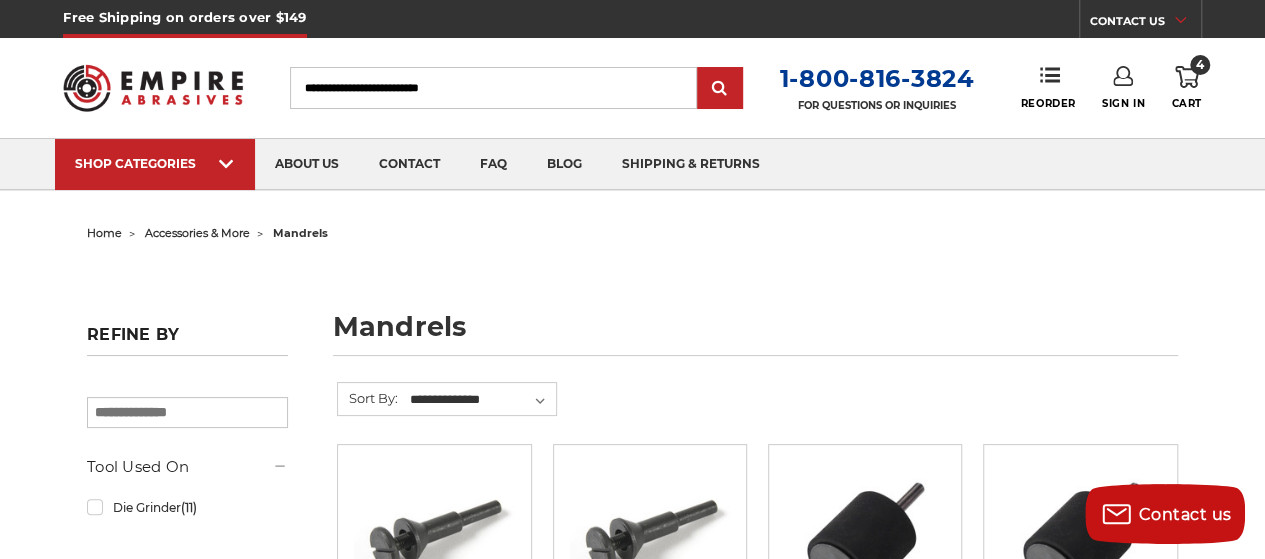 click 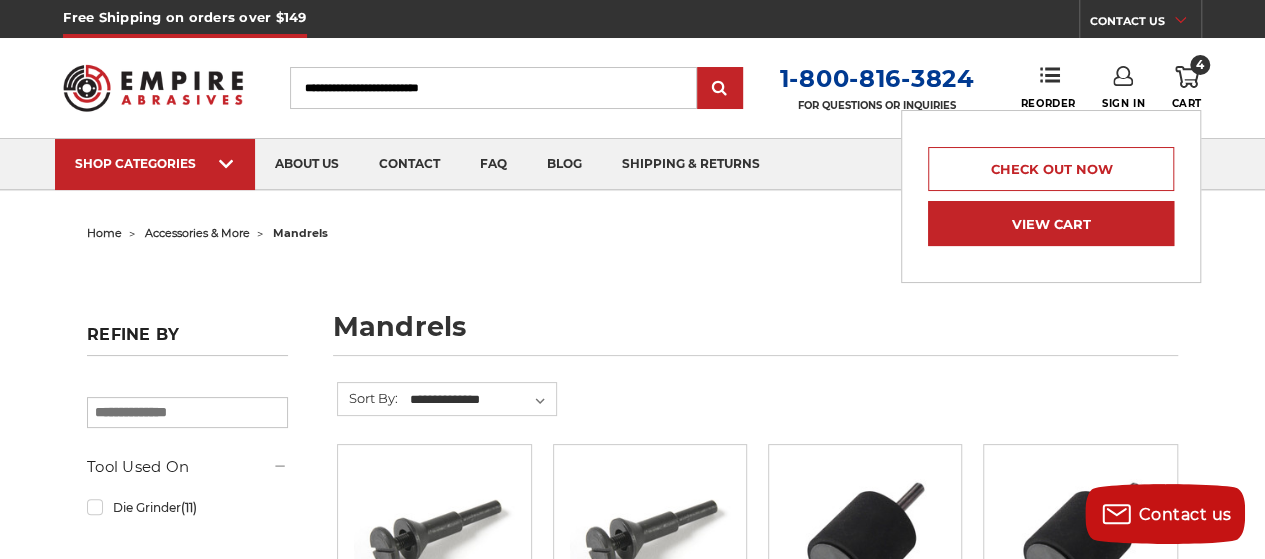 click on "View Cart" at bounding box center (1051, 223) 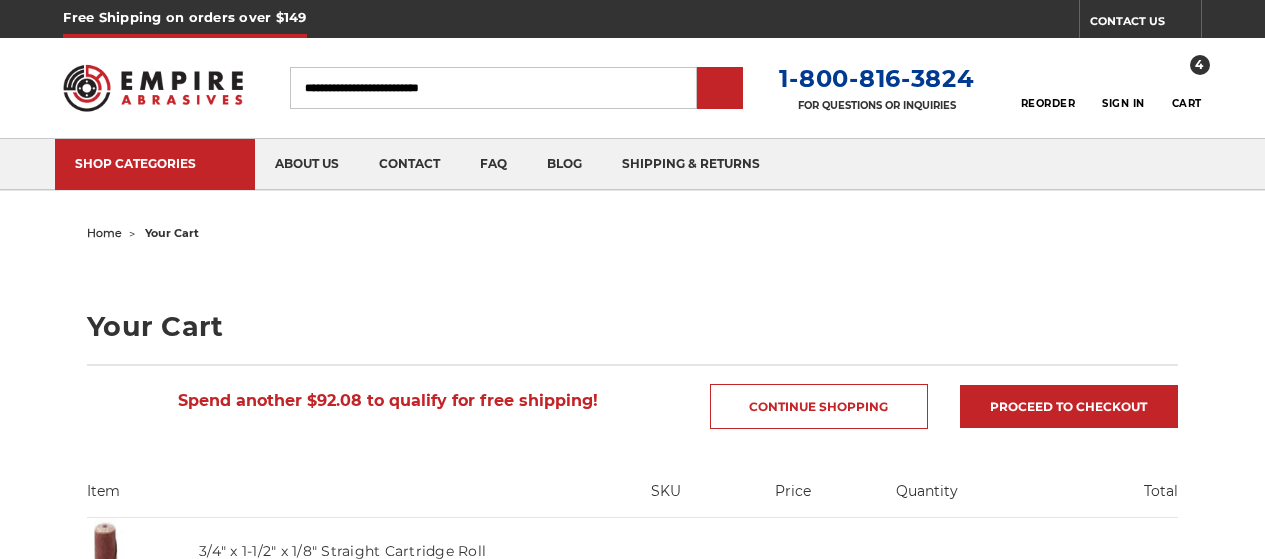 scroll, scrollTop: 0, scrollLeft: 0, axis: both 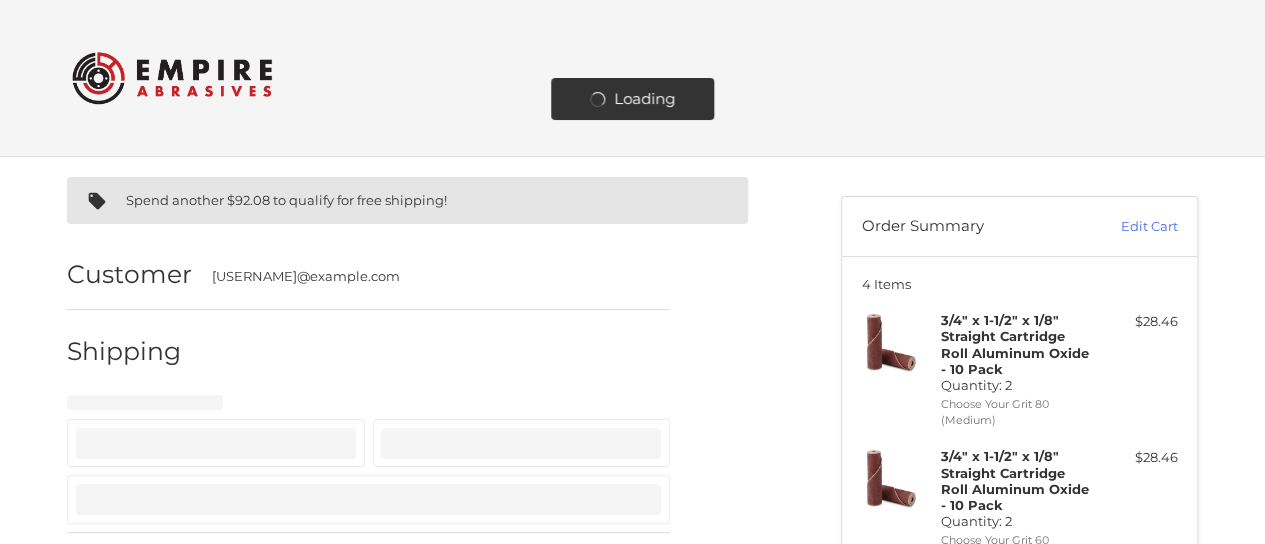 select on "**" 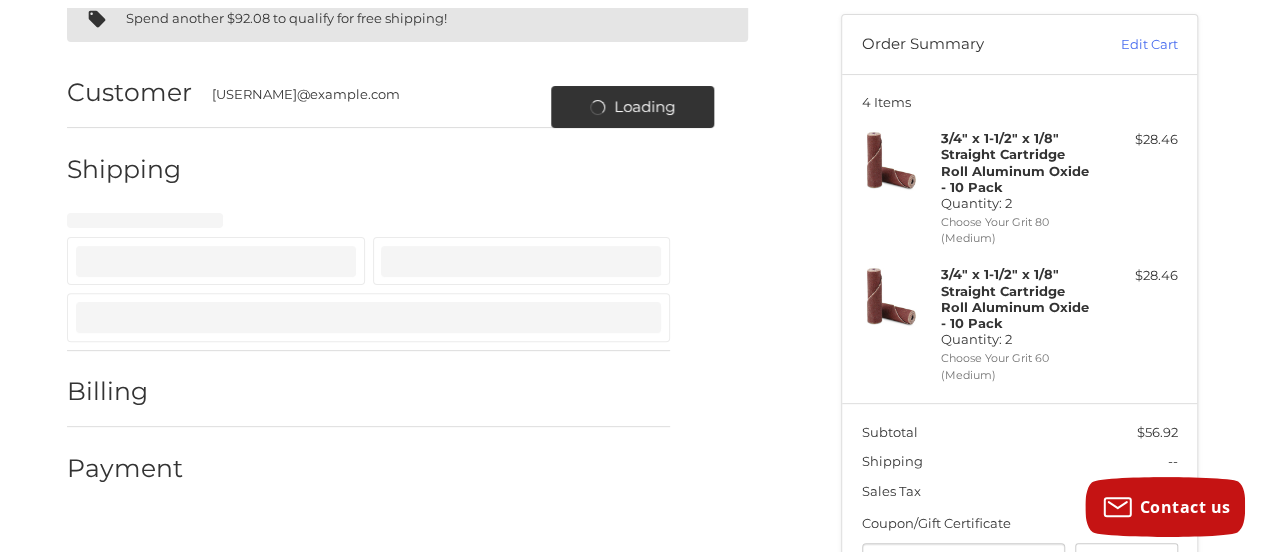 scroll, scrollTop: 197, scrollLeft: 0, axis: vertical 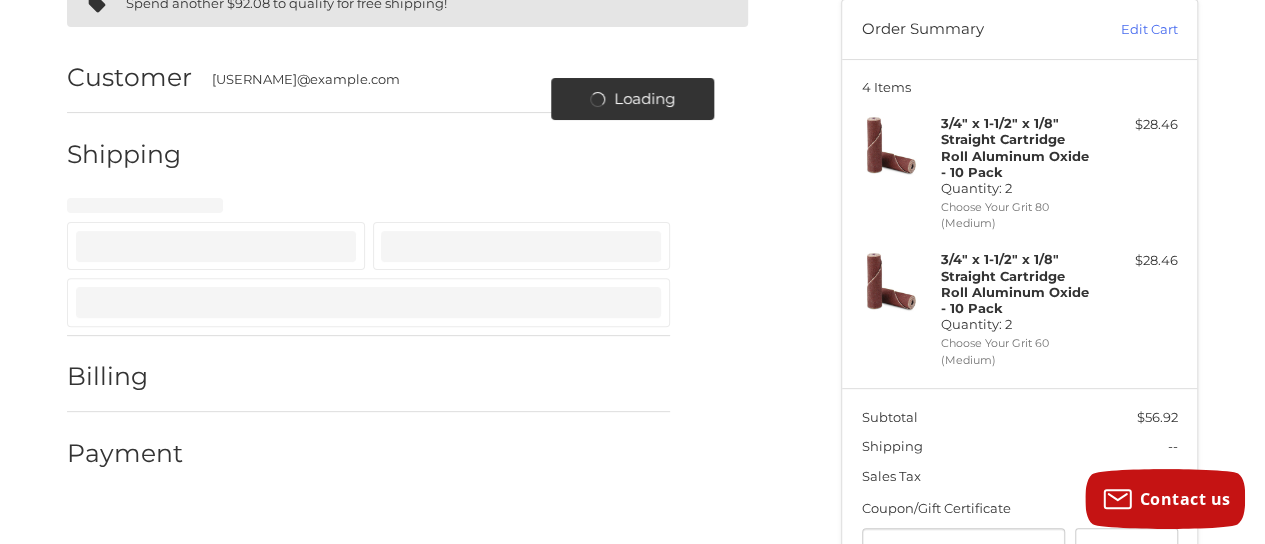 select on "**" 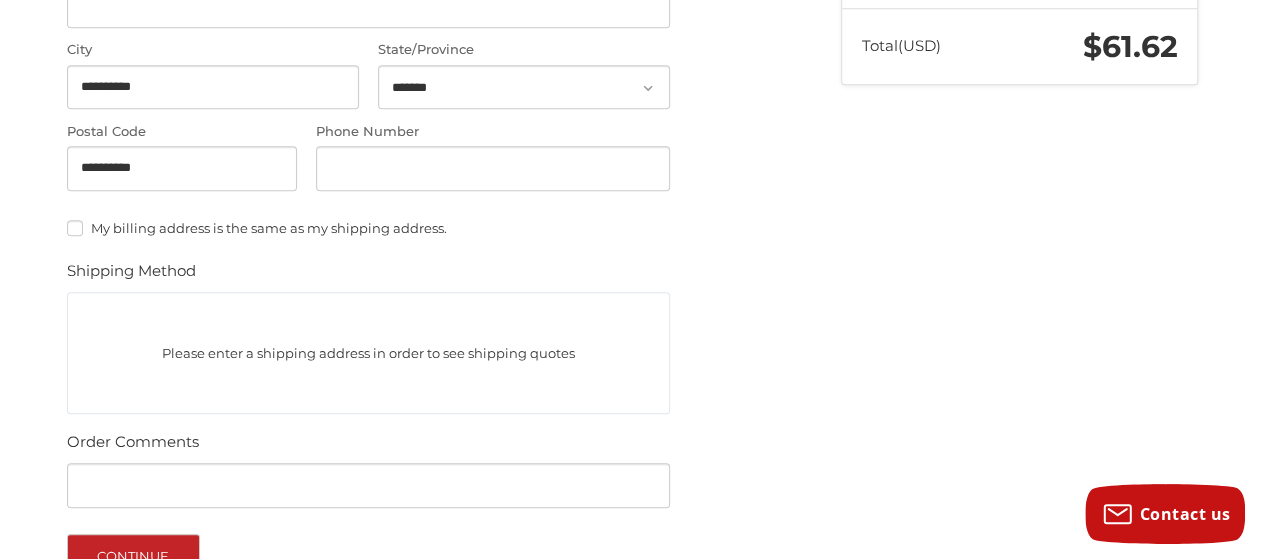 scroll, scrollTop: 898, scrollLeft: 0, axis: vertical 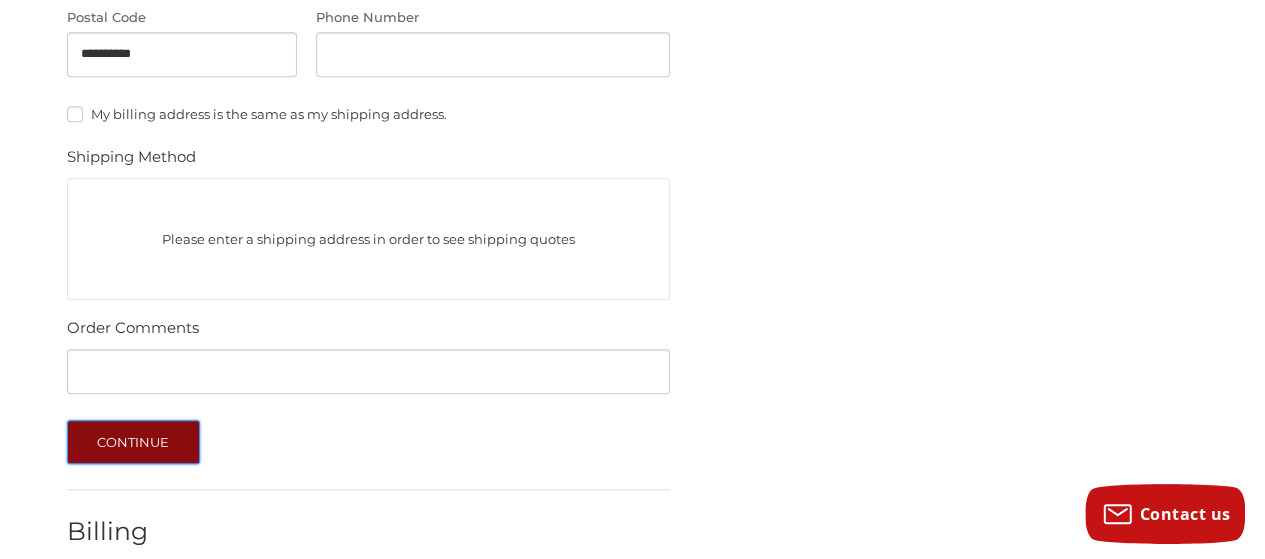 click on "Continue" at bounding box center [133, 442] 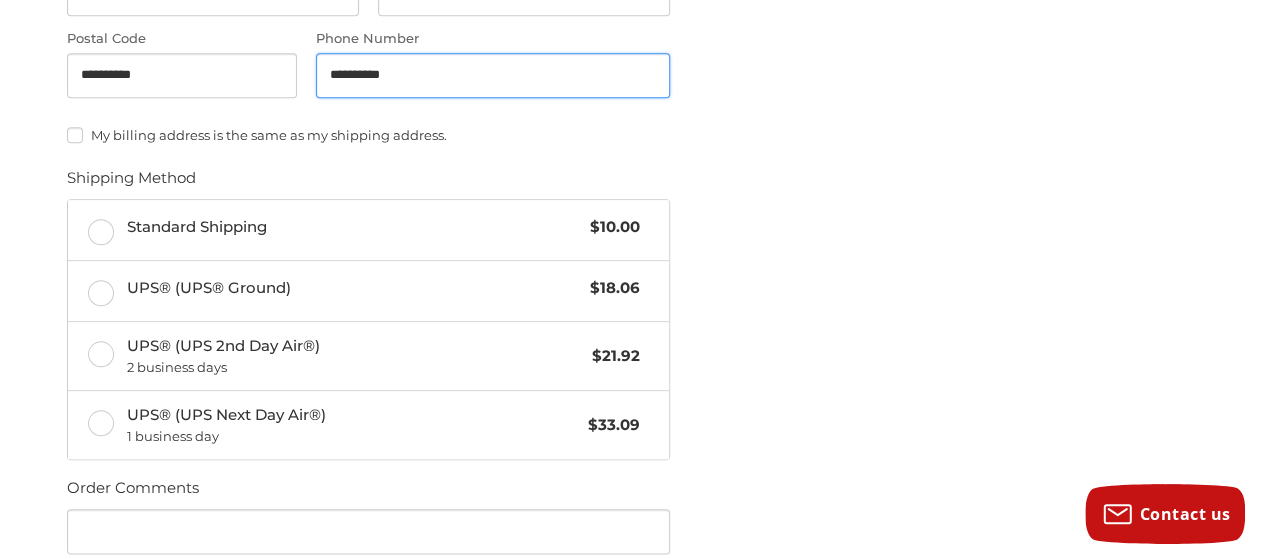 scroll, scrollTop: 970, scrollLeft: 0, axis: vertical 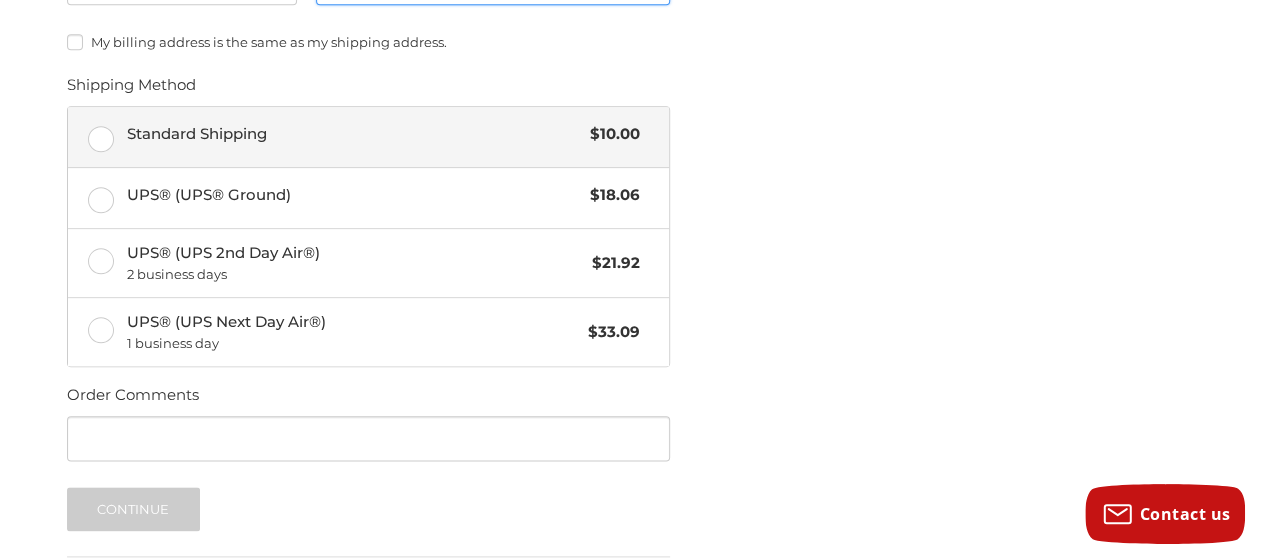 type on "**********" 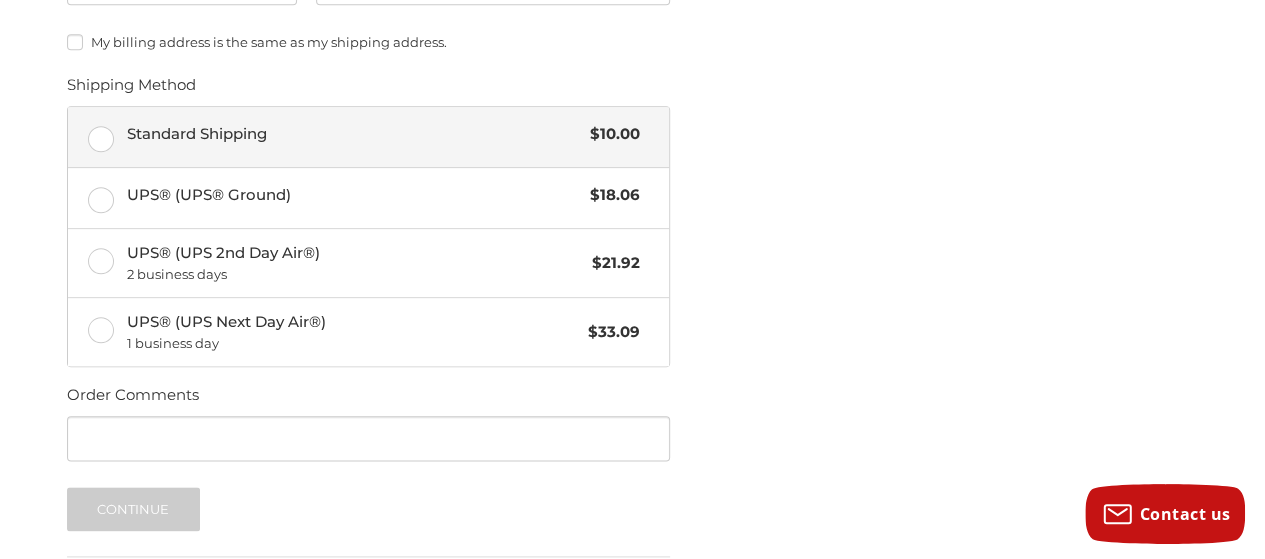 click on "Standard Shipping $10.00" at bounding box center (368, 137) 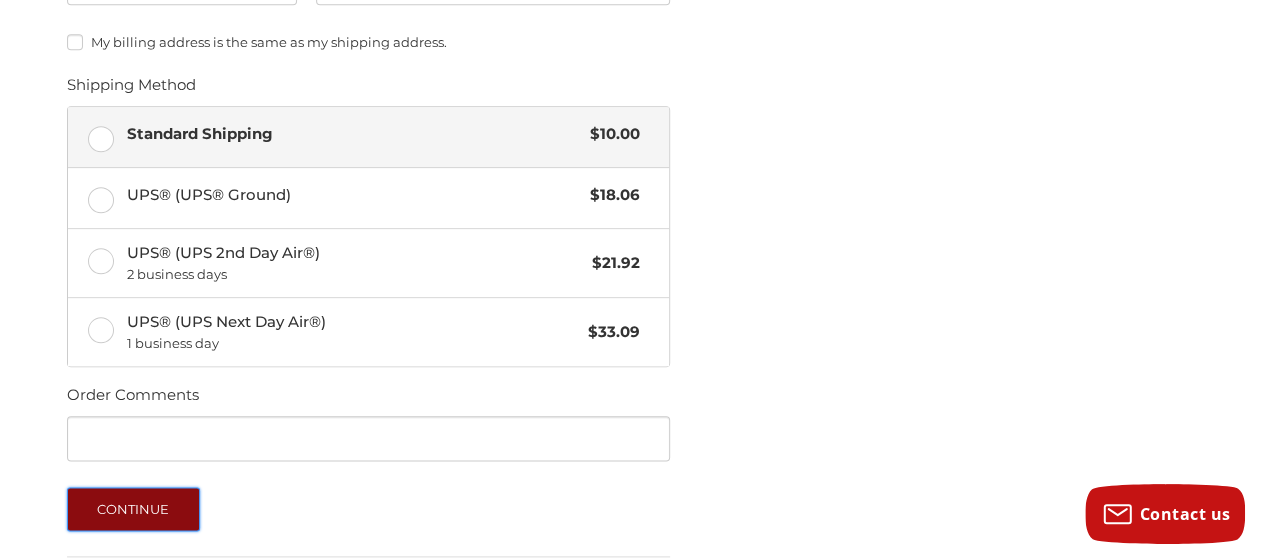 click on "Continue" at bounding box center [133, 509] 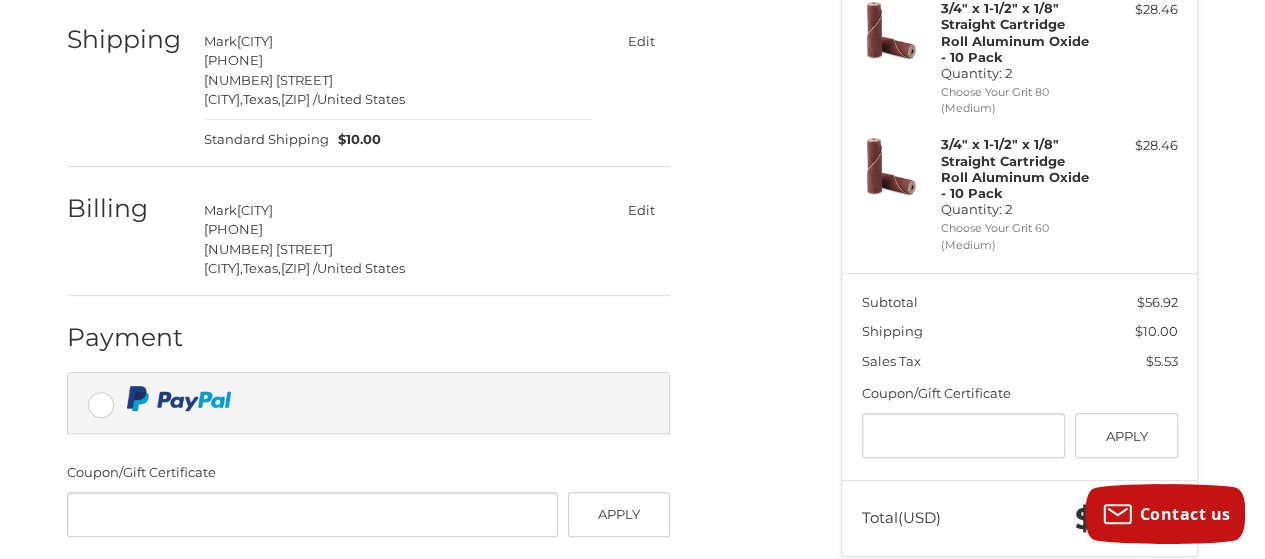 scroll, scrollTop: 412, scrollLeft: 0, axis: vertical 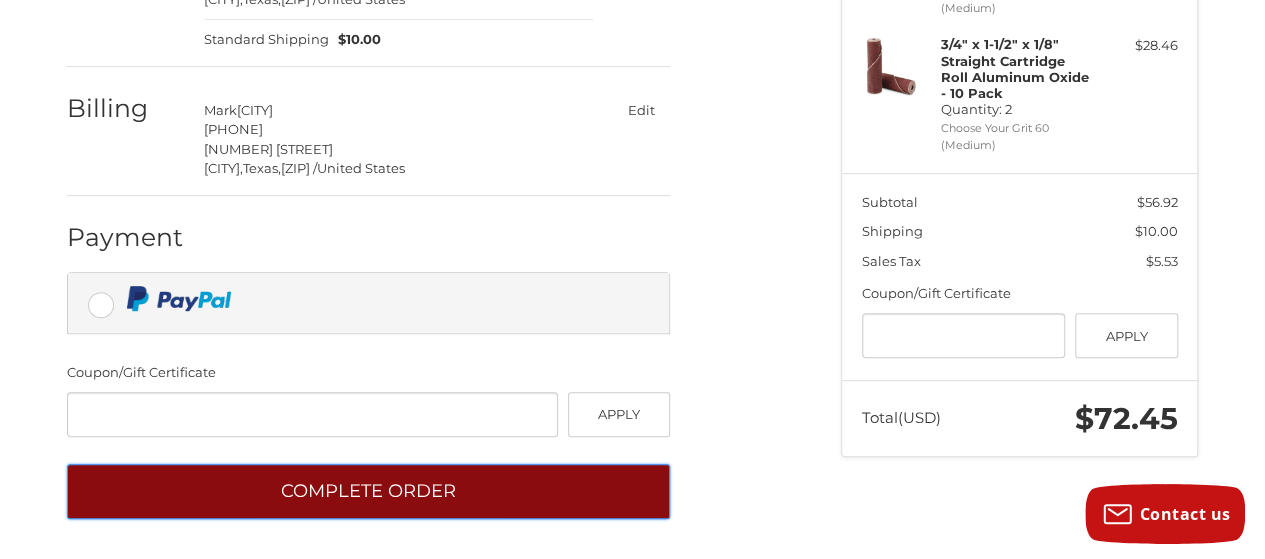 click on "Complete order" at bounding box center [368, 491] 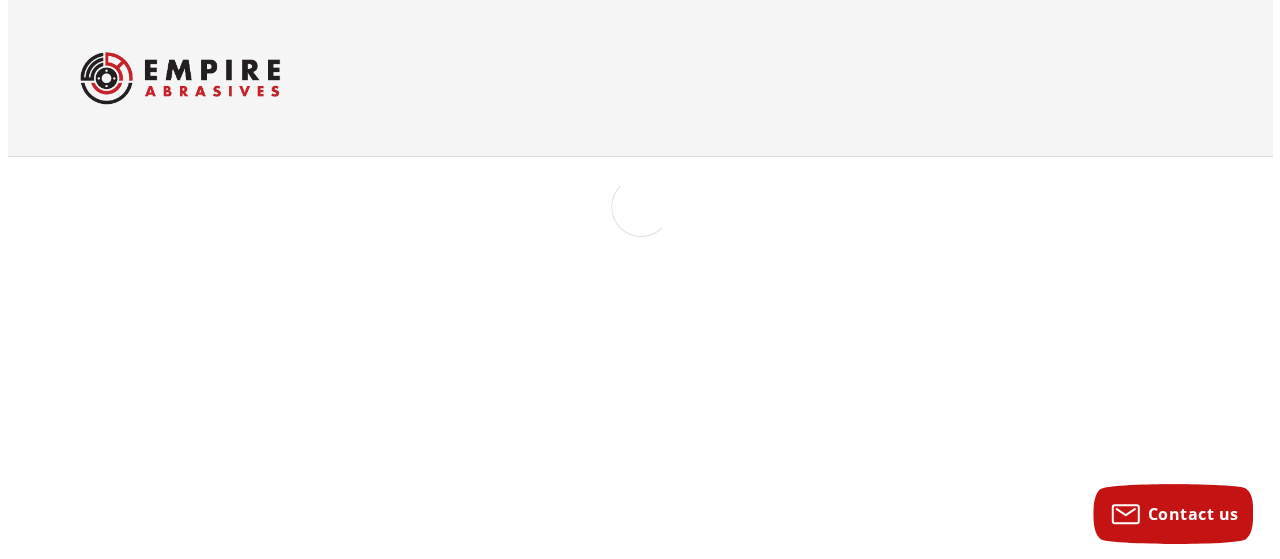scroll, scrollTop: 0, scrollLeft: 0, axis: both 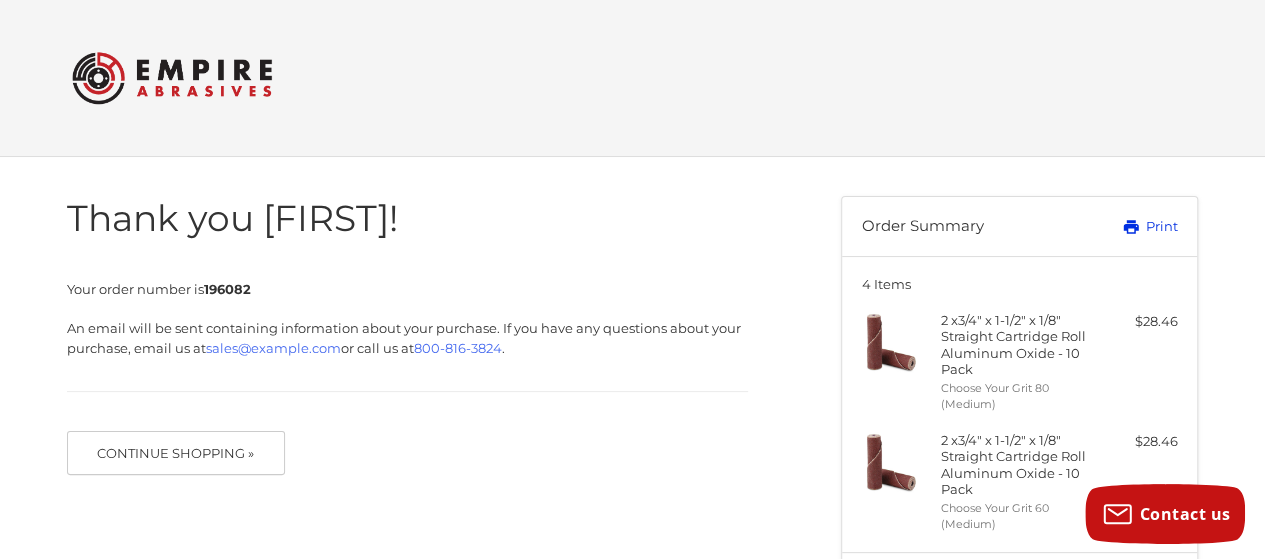 click on "Print" at bounding box center [1127, 227] 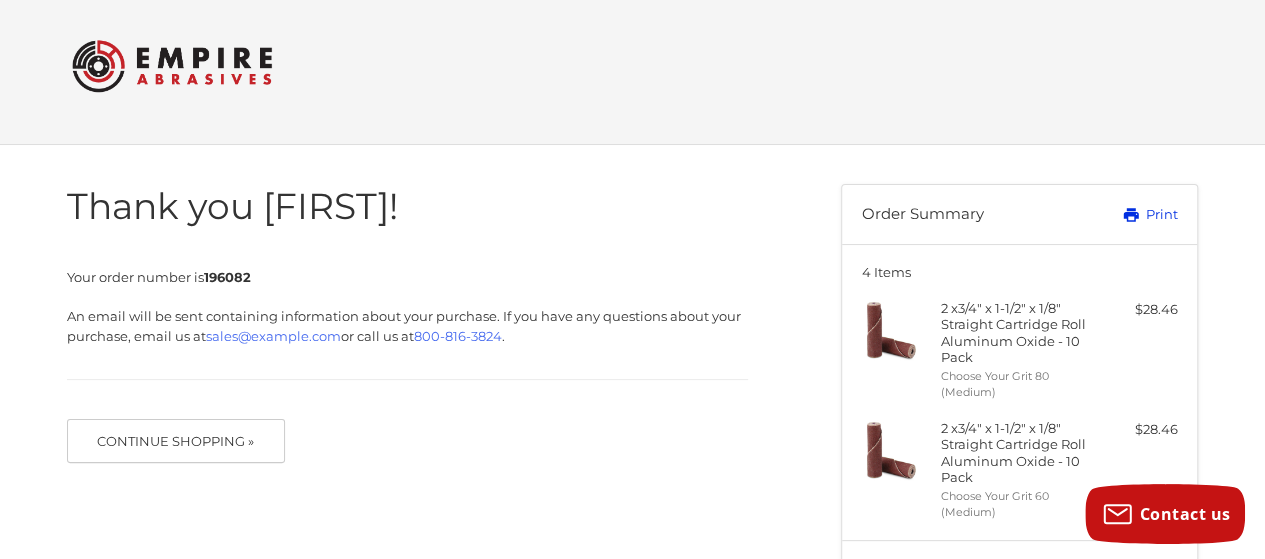 scroll, scrollTop: 0, scrollLeft: 0, axis: both 